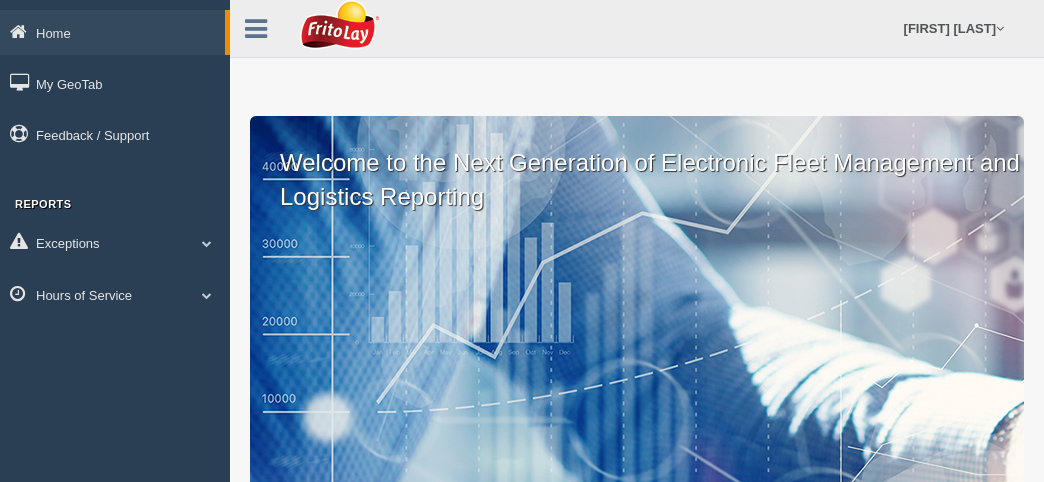 scroll, scrollTop: 0, scrollLeft: 0, axis: both 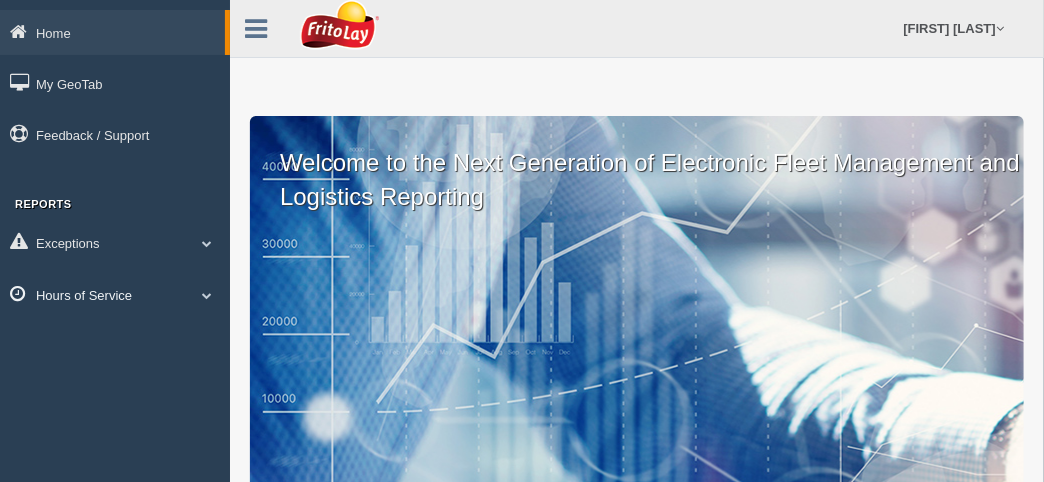 click at bounding box center [207, 243] 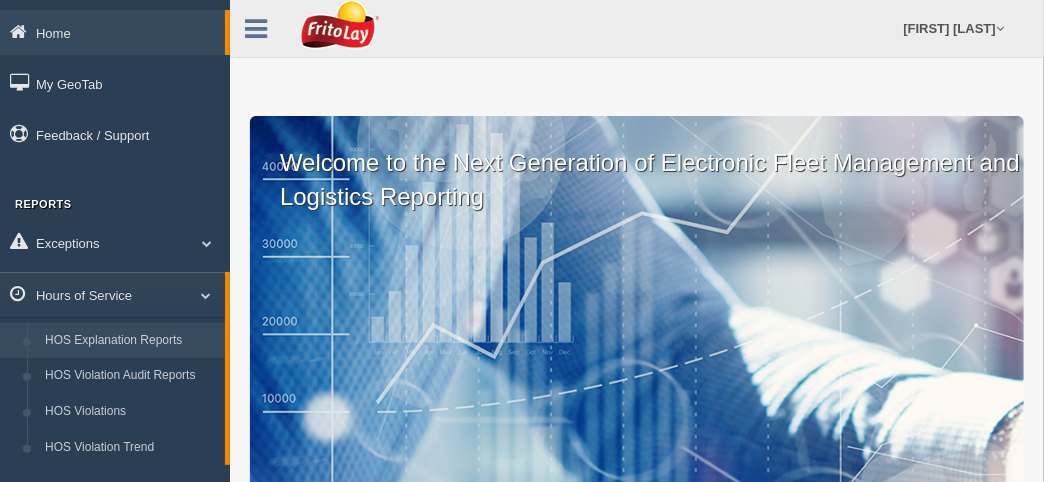 click on "HOS Explanation Reports" at bounding box center [130, 341] 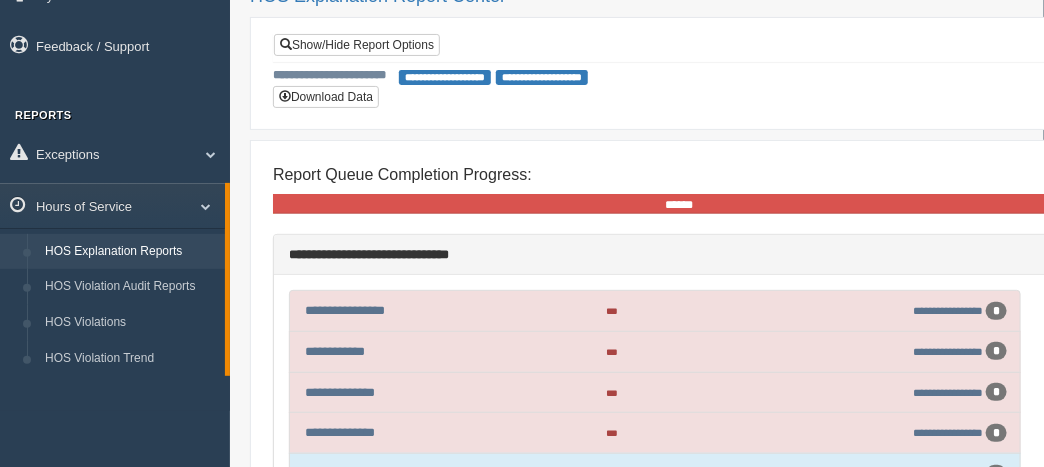 scroll, scrollTop: 0, scrollLeft: 0, axis: both 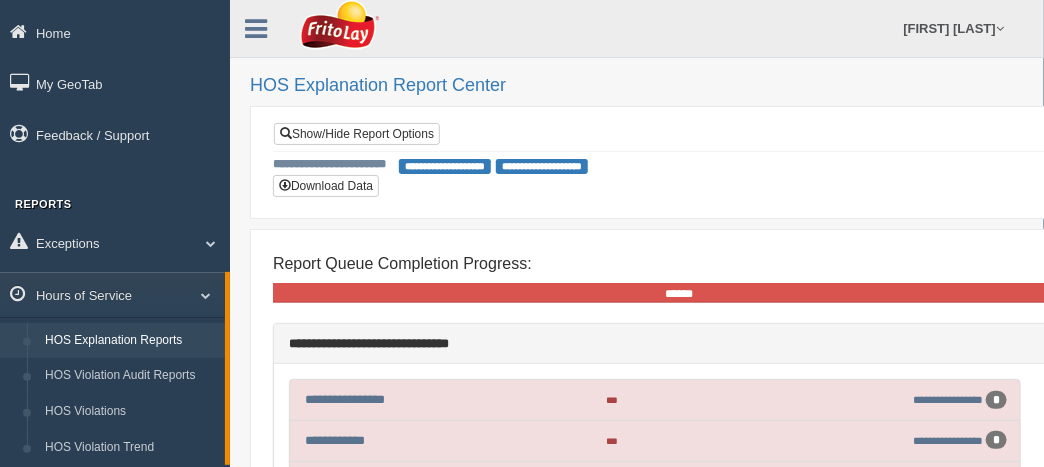 click on "**********" at bounding box center [445, 166] 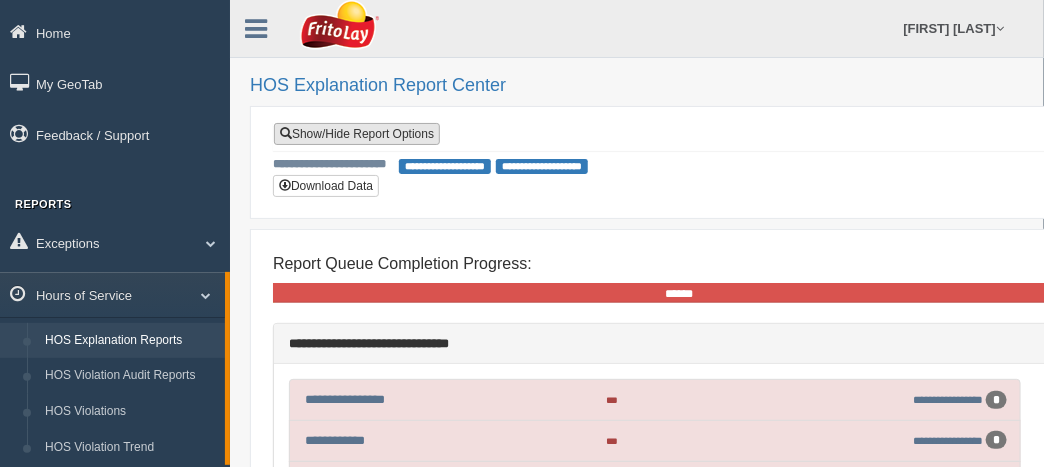 click on "Show/Hide Report Options" at bounding box center [357, 134] 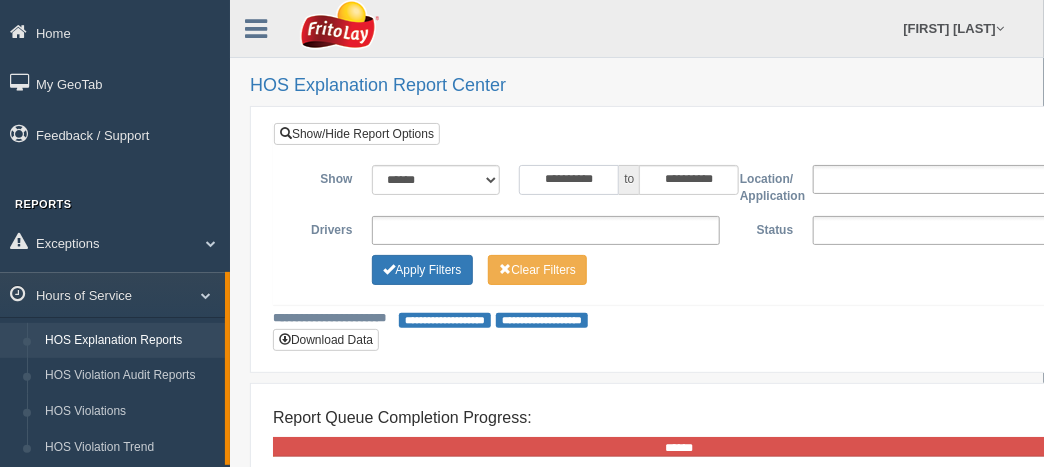 click on "**********" at bounding box center (569, 180) 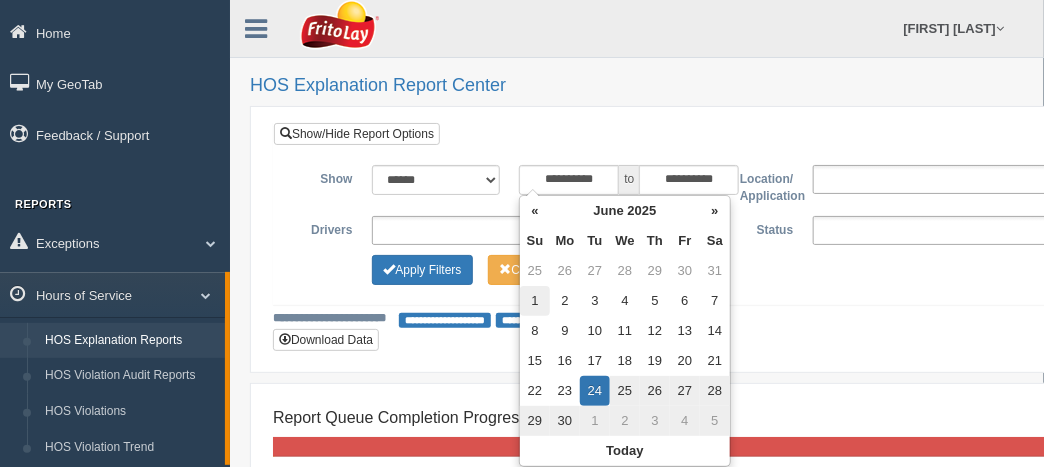 click on "1" at bounding box center (535, 271) 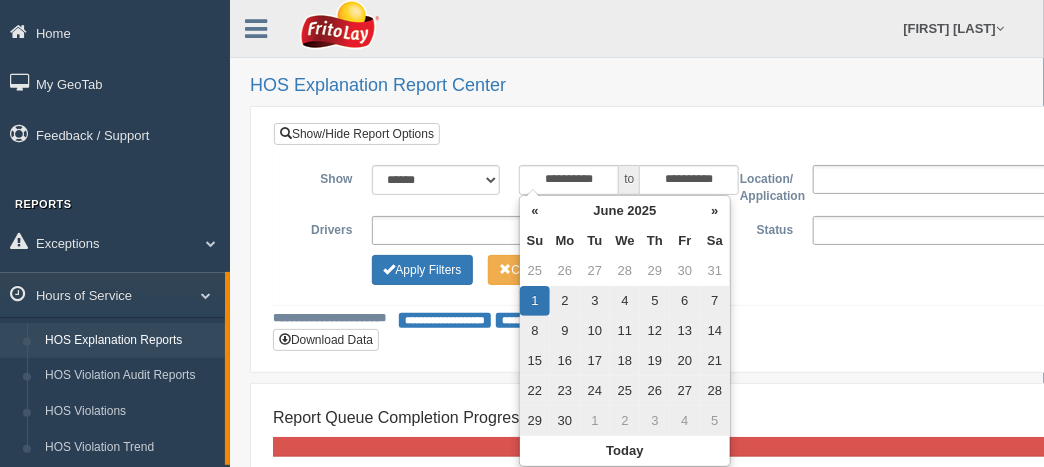 click on "**********" at bounding box center [730, 239] 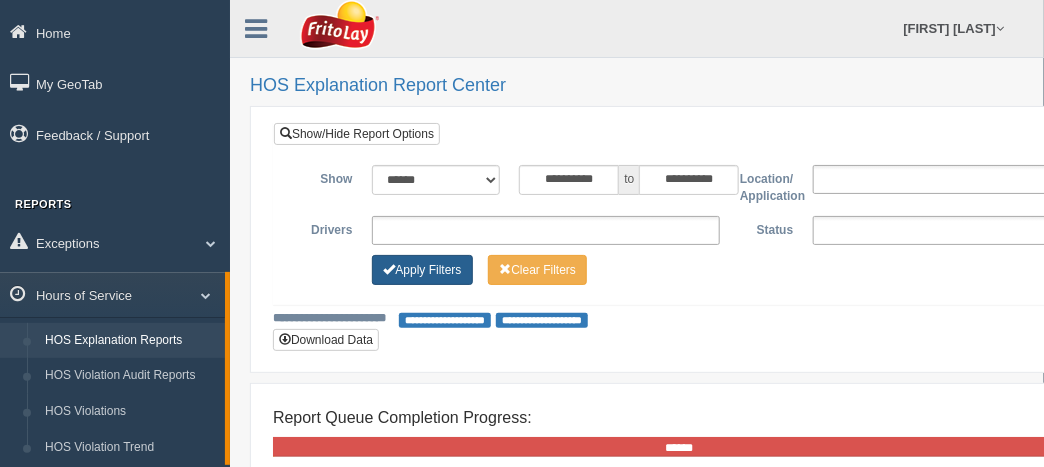 click on "Apply Filters" at bounding box center (422, 270) 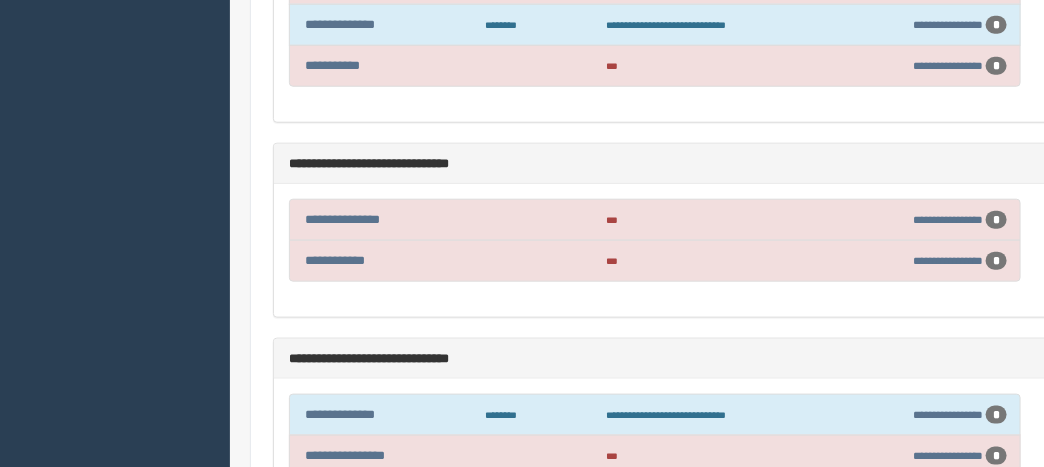 scroll, scrollTop: 533, scrollLeft: 0, axis: vertical 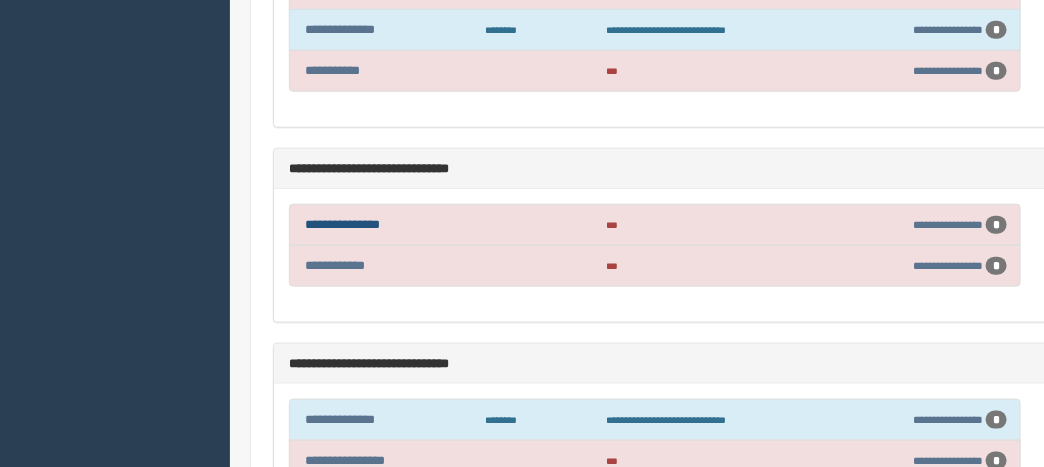 click on "**********" at bounding box center [342, 224] 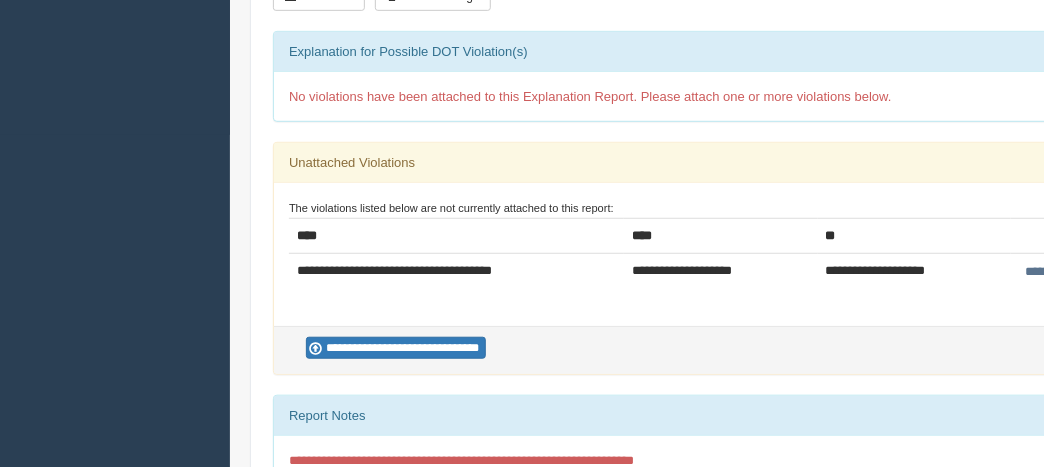 scroll, scrollTop: 333, scrollLeft: 0, axis: vertical 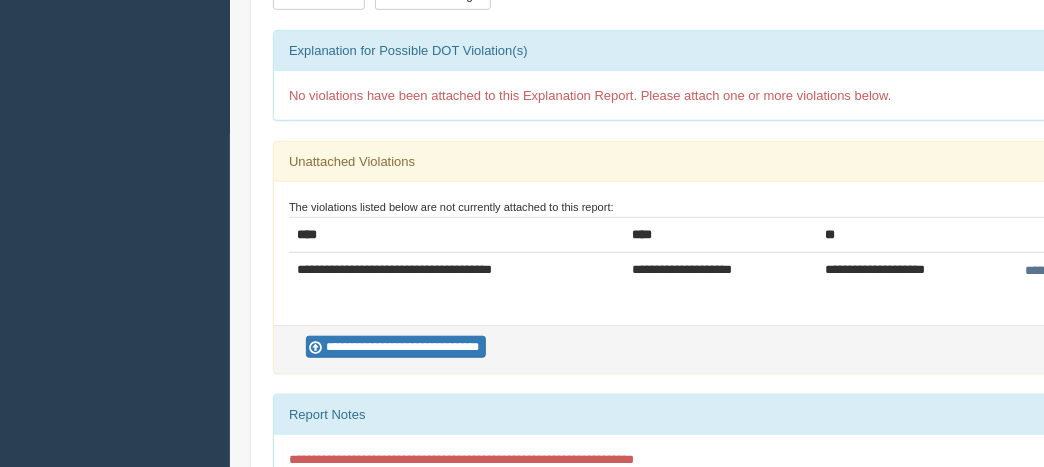 click on "**********" at bounding box center (1065, 271) 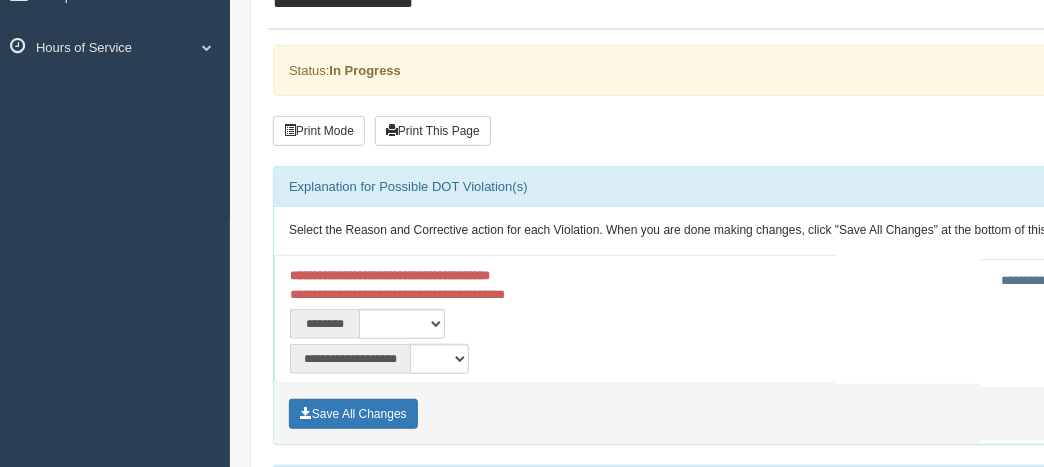 scroll, scrollTop: 266, scrollLeft: 0, axis: vertical 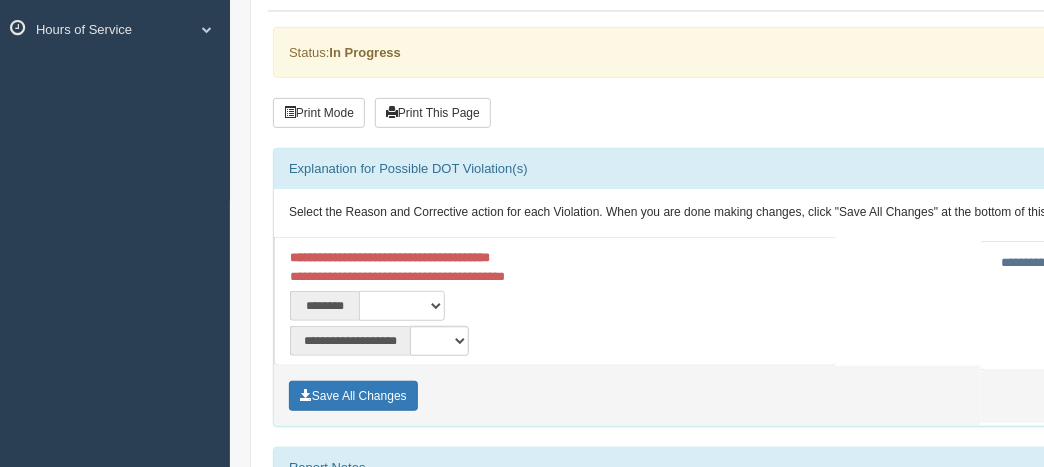 click on "**********" at bounding box center [402, 306] 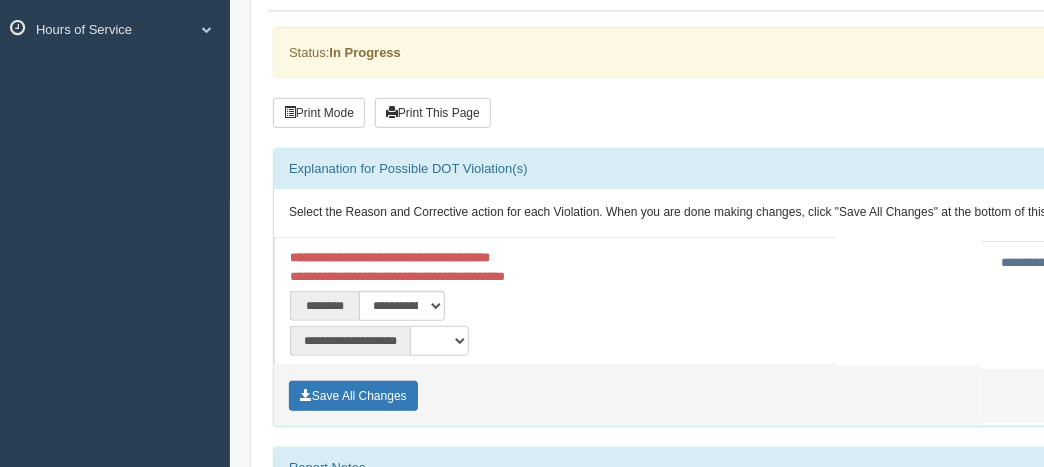click on "**********" at bounding box center [439, 341] 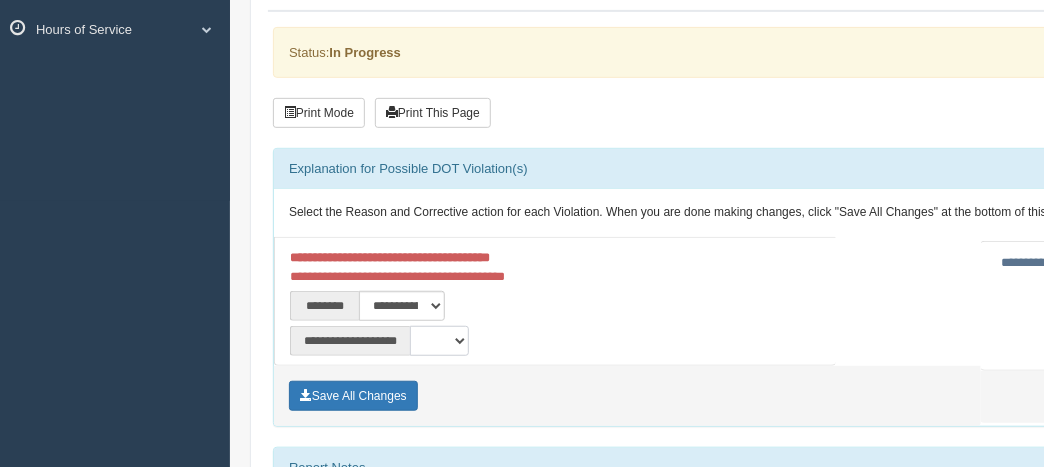 select on "**" 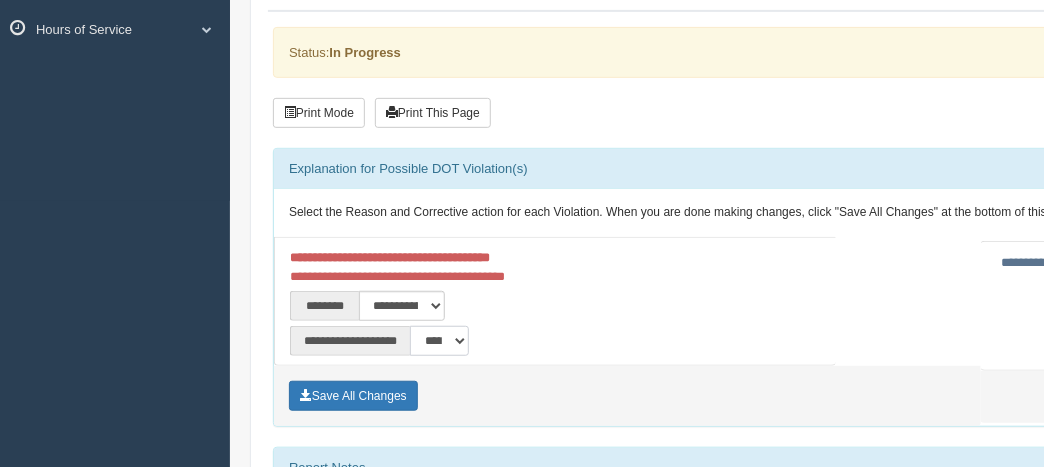 click on "**********" at bounding box center (439, 341) 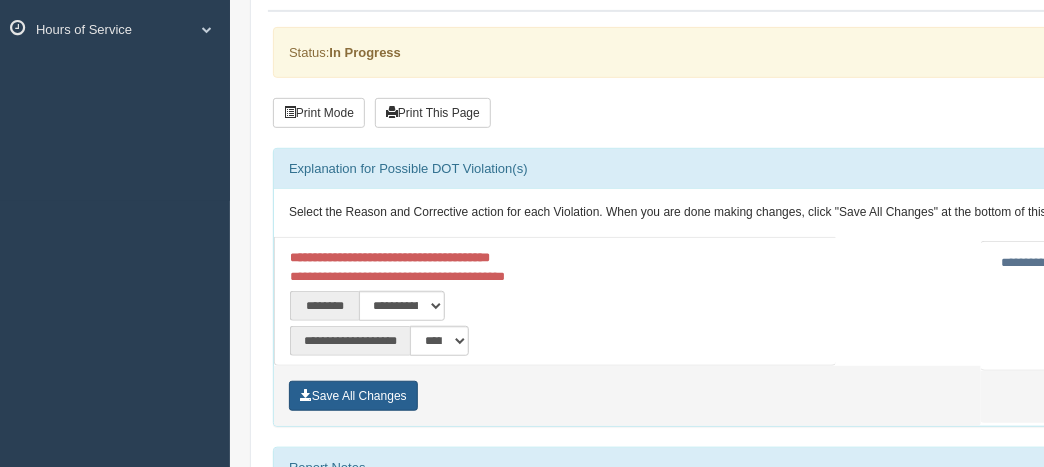 click on "Save All Changes" at bounding box center (353, 396) 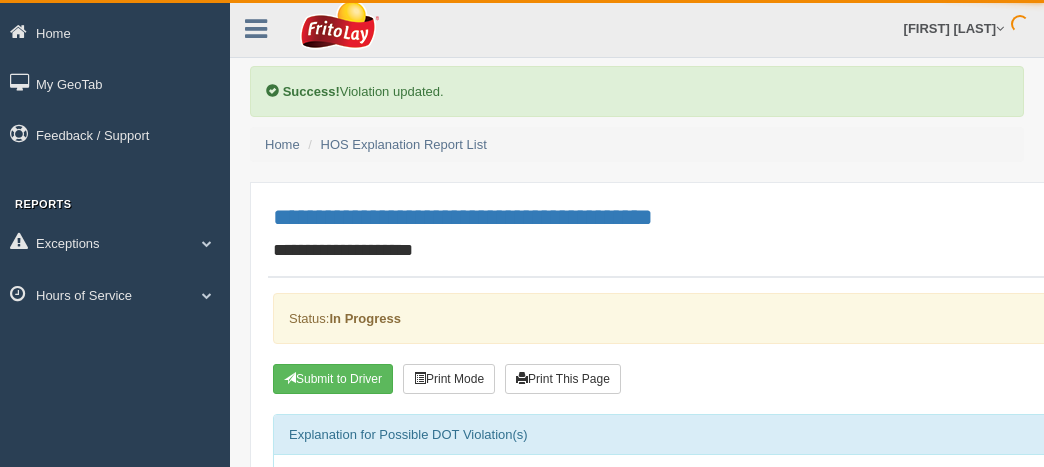 scroll, scrollTop: 0, scrollLeft: 0, axis: both 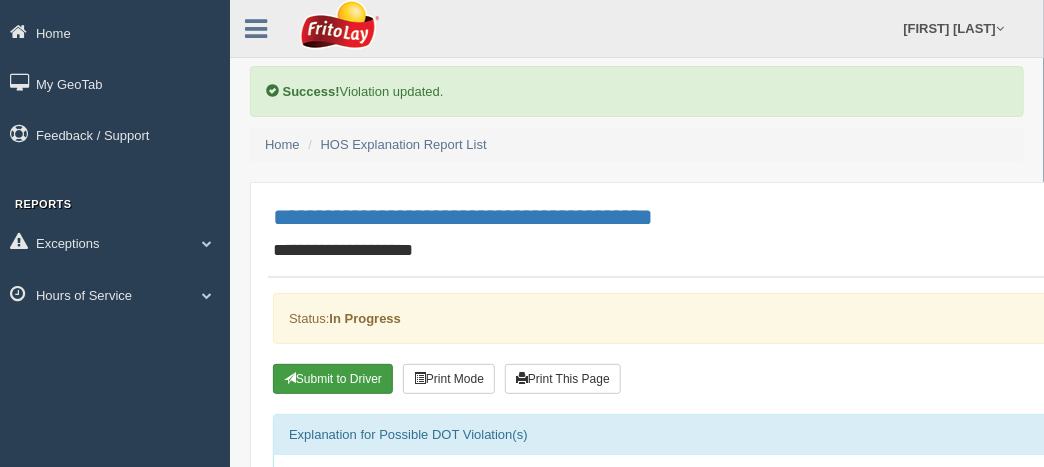 click on "Submit to Driver" at bounding box center [333, 379] 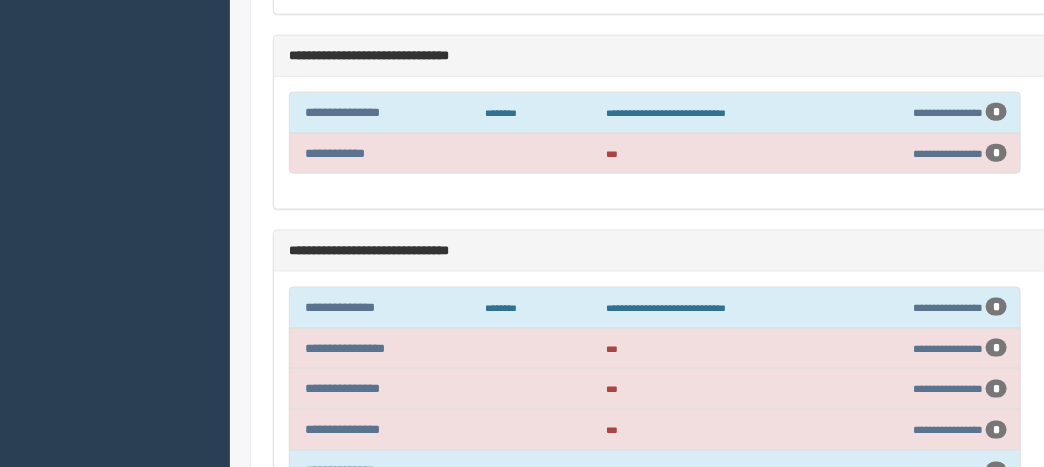 scroll, scrollTop: 700, scrollLeft: 0, axis: vertical 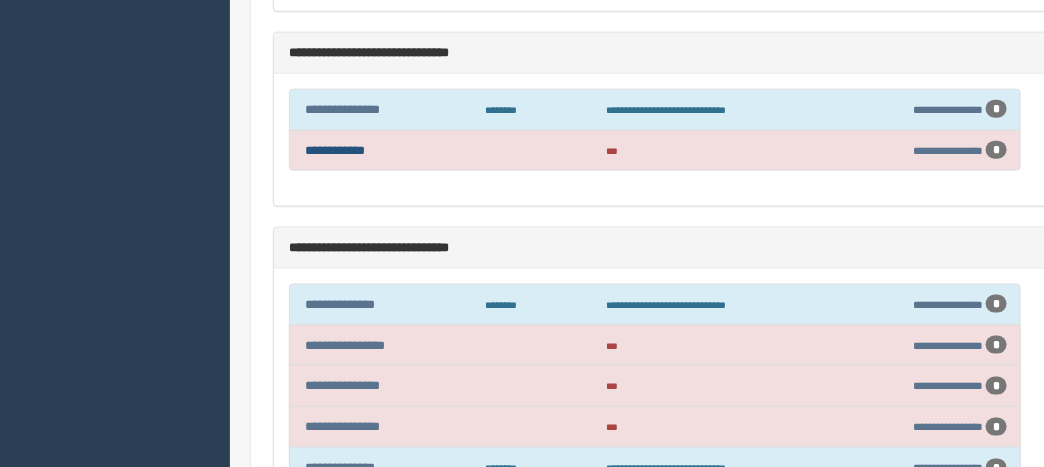 click on "**********" at bounding box center (335, 150) 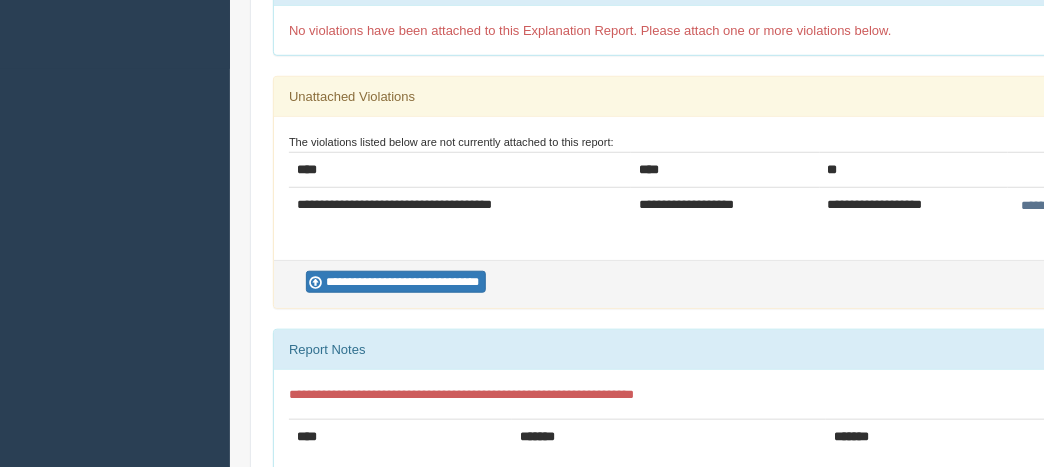 scroll, scrollTop: 399, scrollLeft: 0, axis: vertical 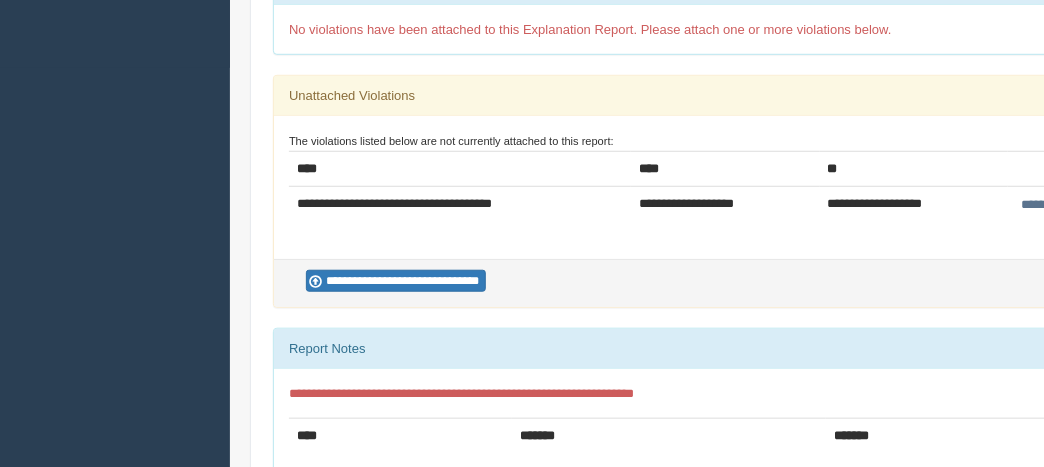 click on "**********" at bounding box center [1062, 205] 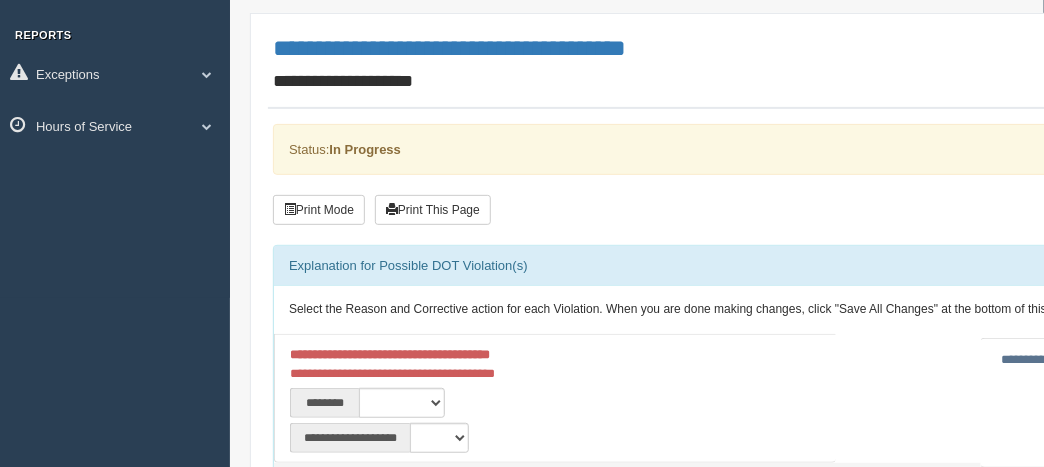 scroll, scrollTop: 333, scrollLeft: 0, axis: vertical 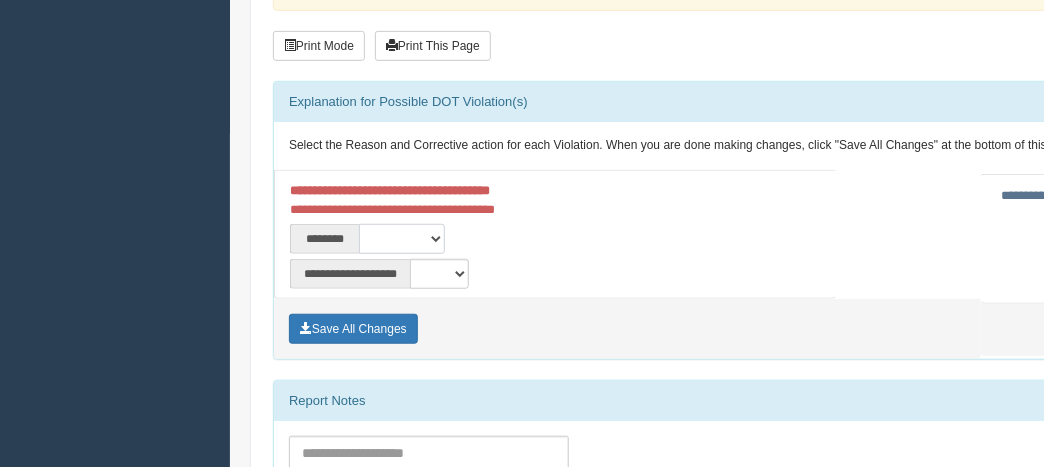 click on "**********" at bounding box center [402, 239] 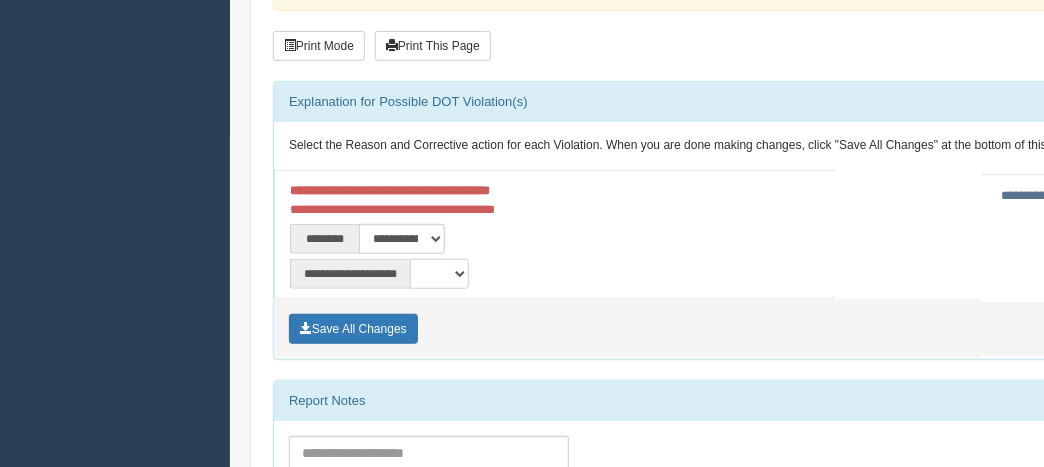 click on "**********" at bounding box center (439, 274) 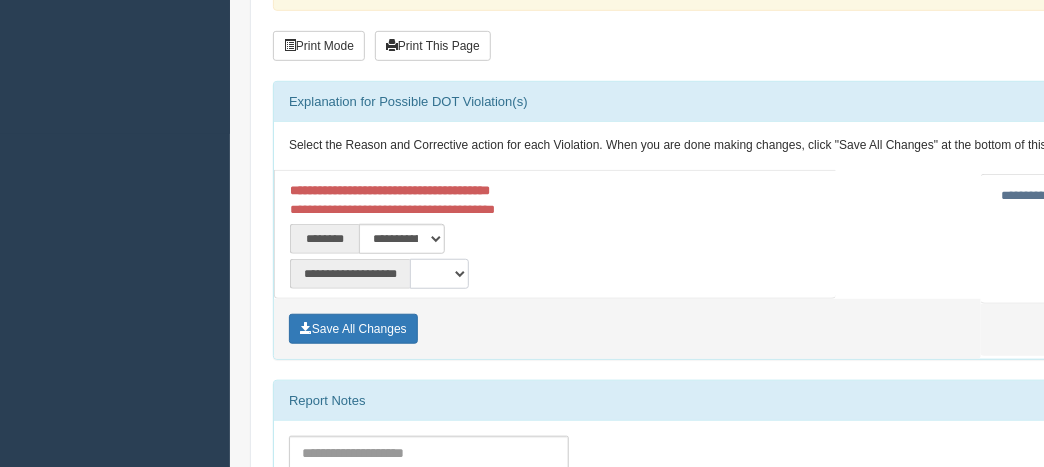 select on "**" 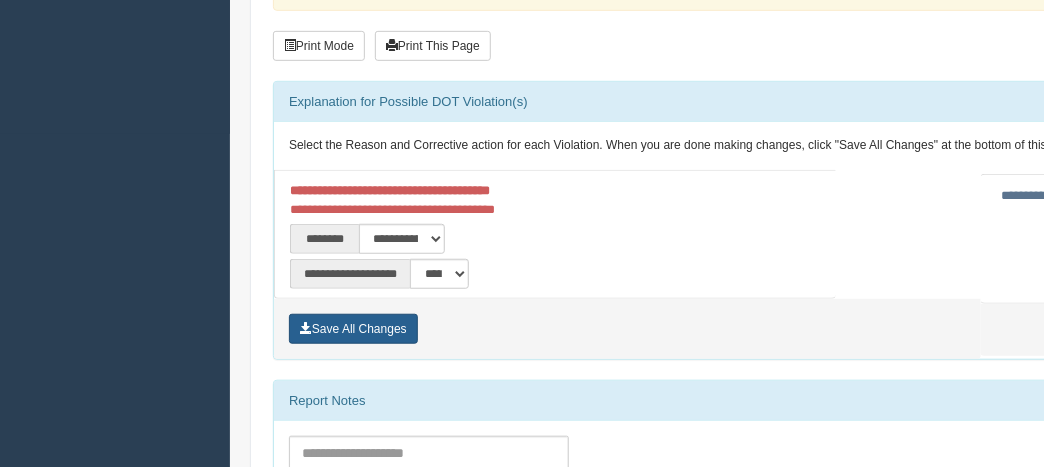 click on "Save All Changes" at bounding box center (353, 329) 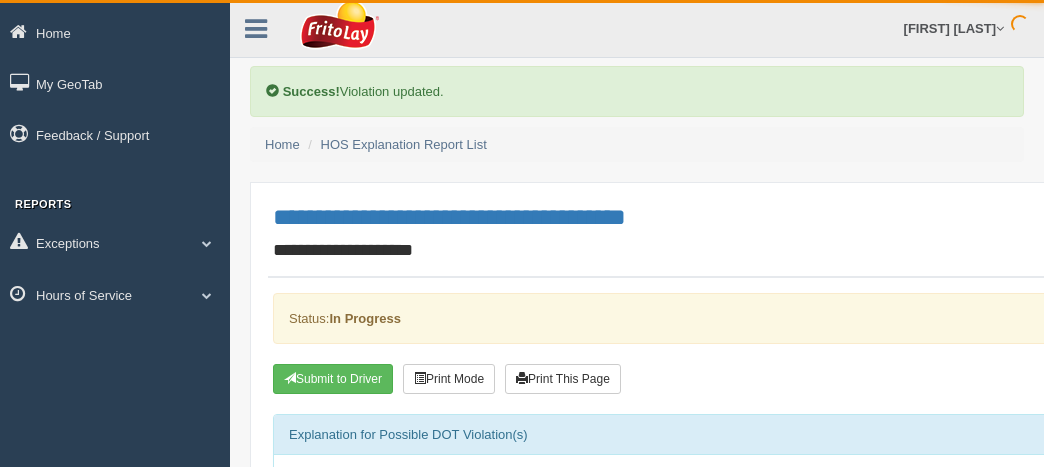 scroll, scrollTop: 0, scrollLeft: 0, axis: both 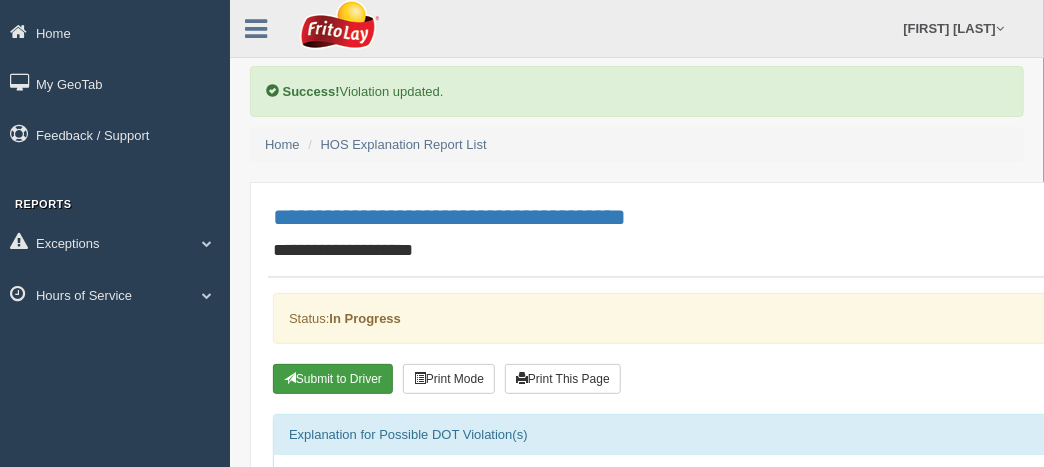 click on "Submit to Driver" at bounding box center (333, 379) 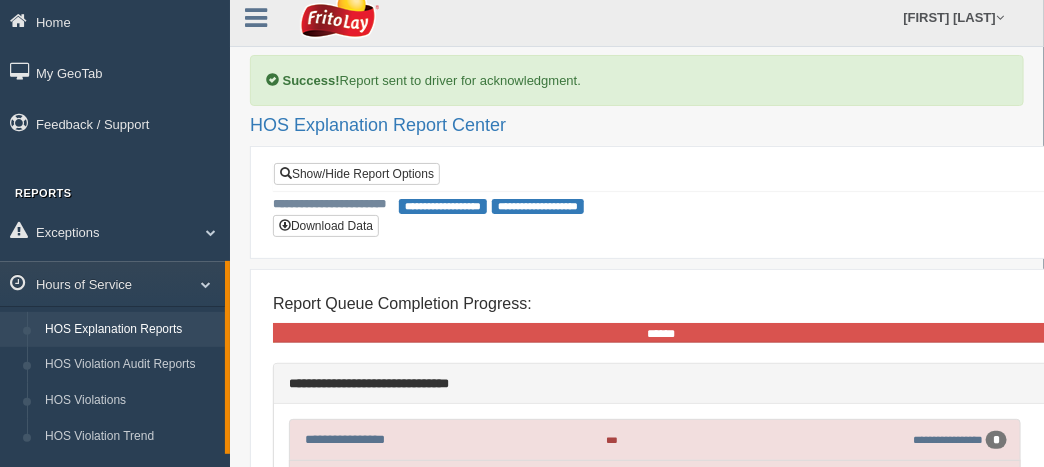 scroll, scrollTop: 0, scrollLeft: 0, axis: both 